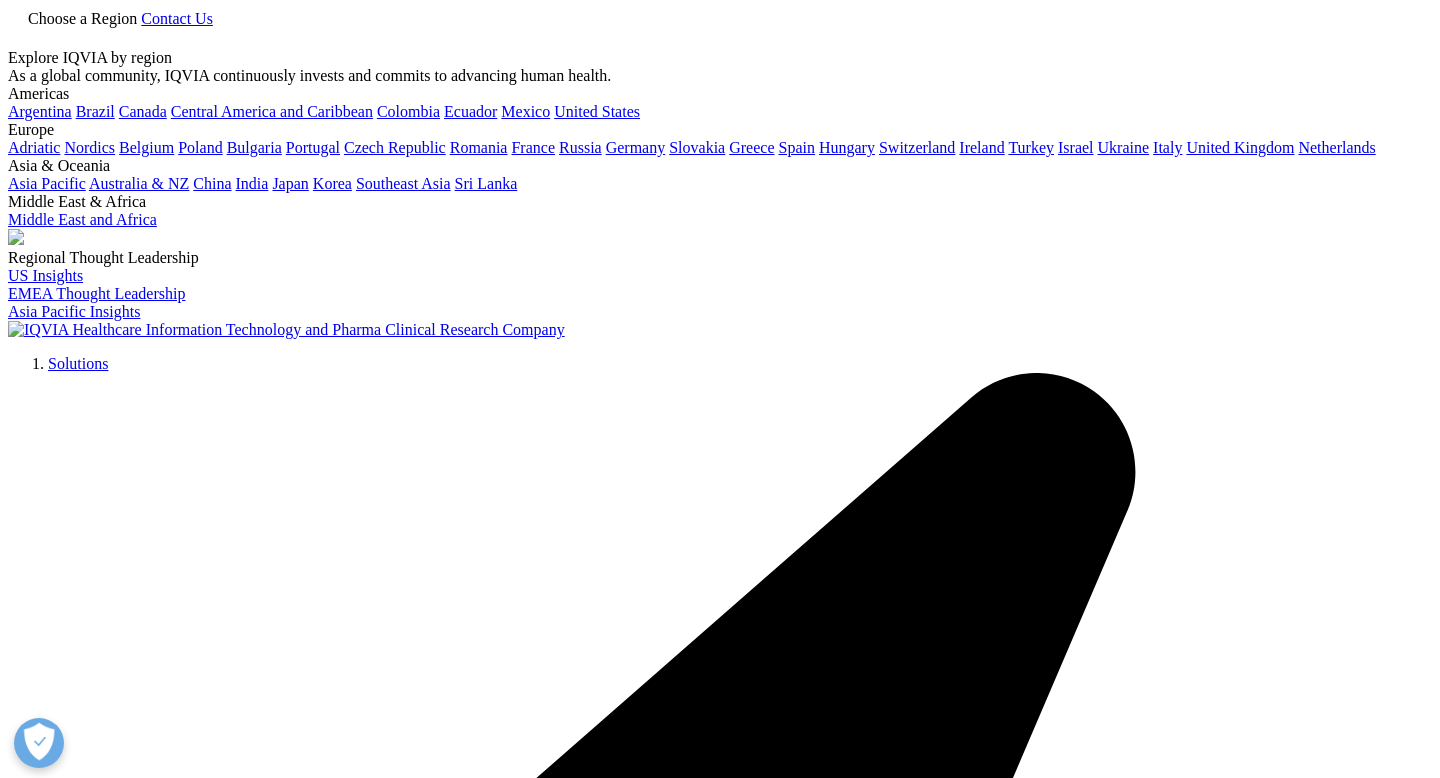 scroll, scrollTop: 0, scrollLeft: 0, axis: both 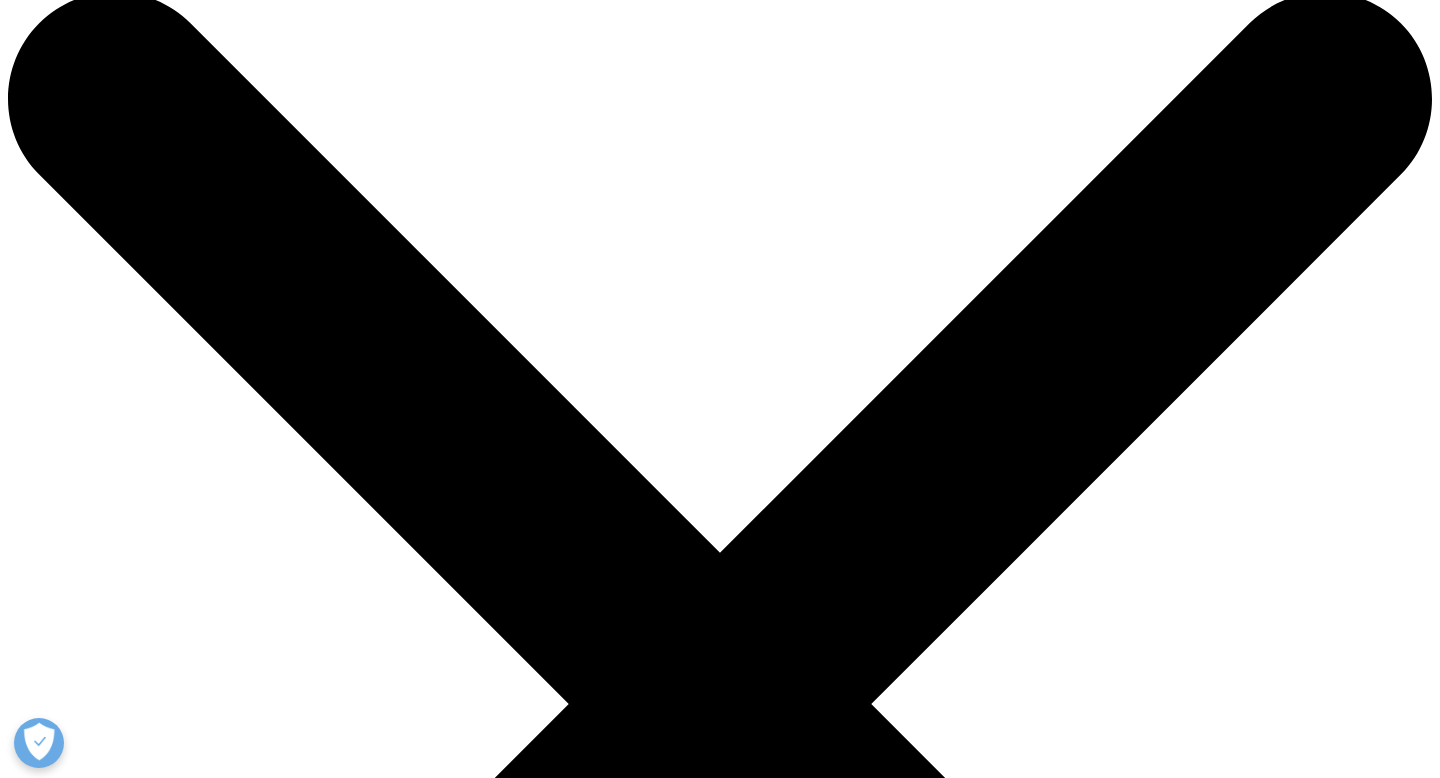 click on "Research & Development Leaders" at bounding box center [249, 23027] 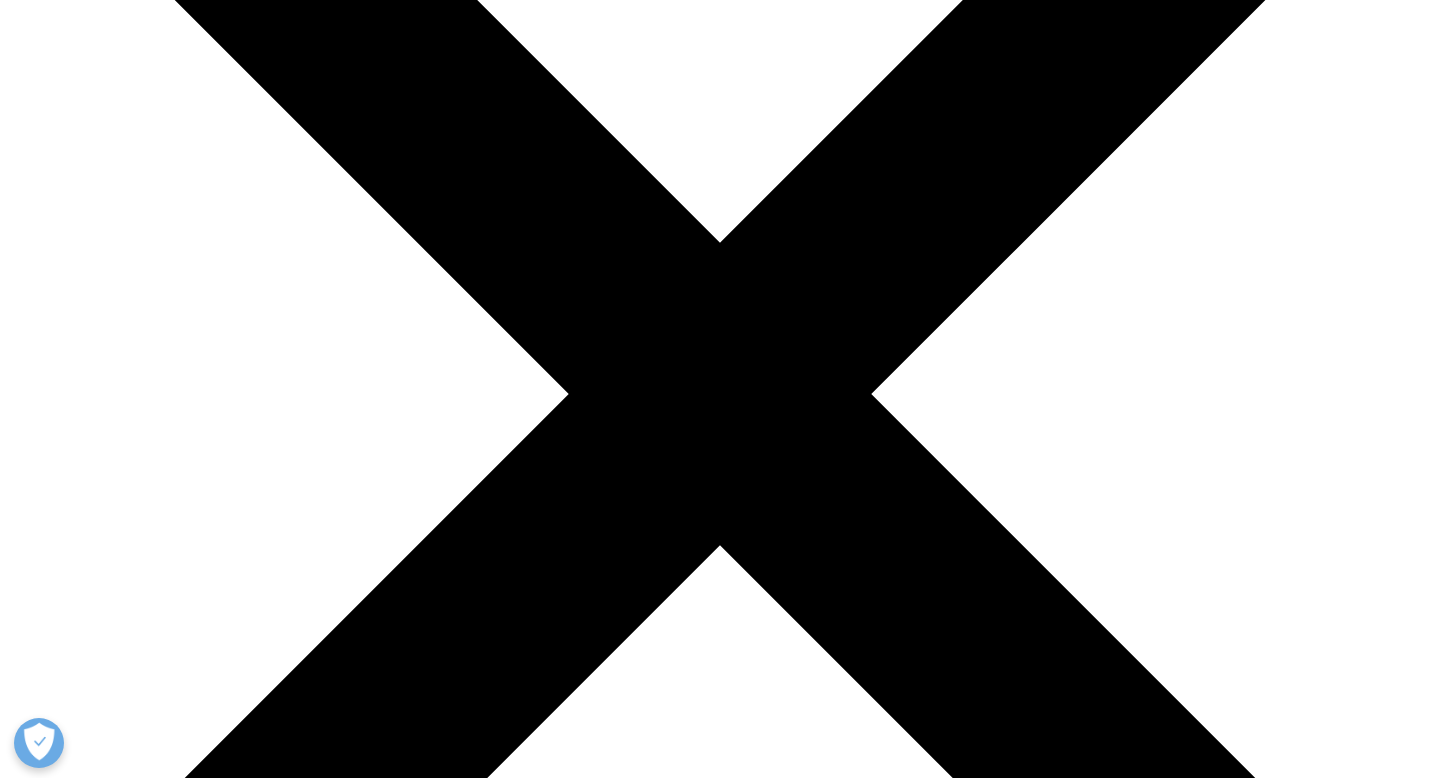 scroll, scrollTop: 335, scrollLeft: 0, axis: vertical 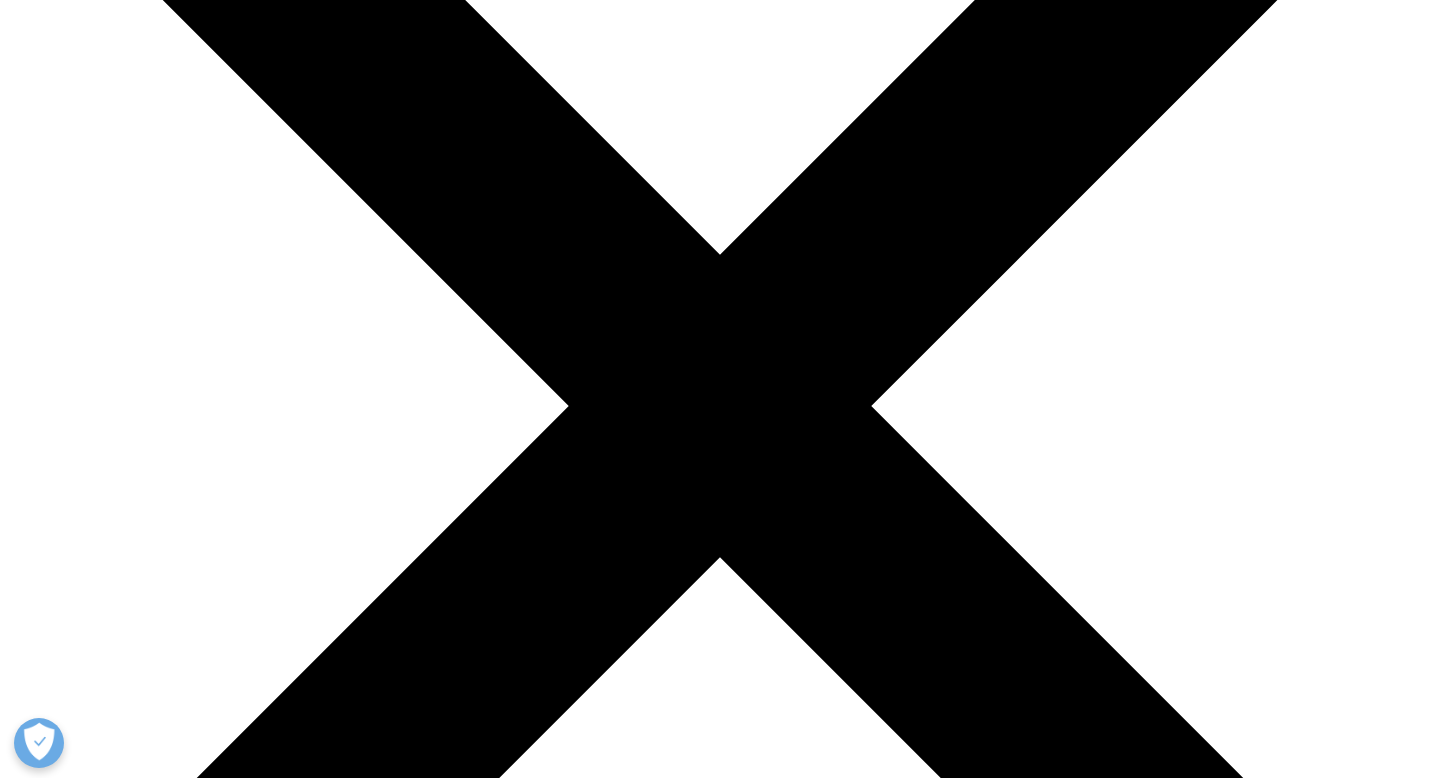 click on "[FIRST] [LAST], [TITLE]" at bounding box center [740, 22801] 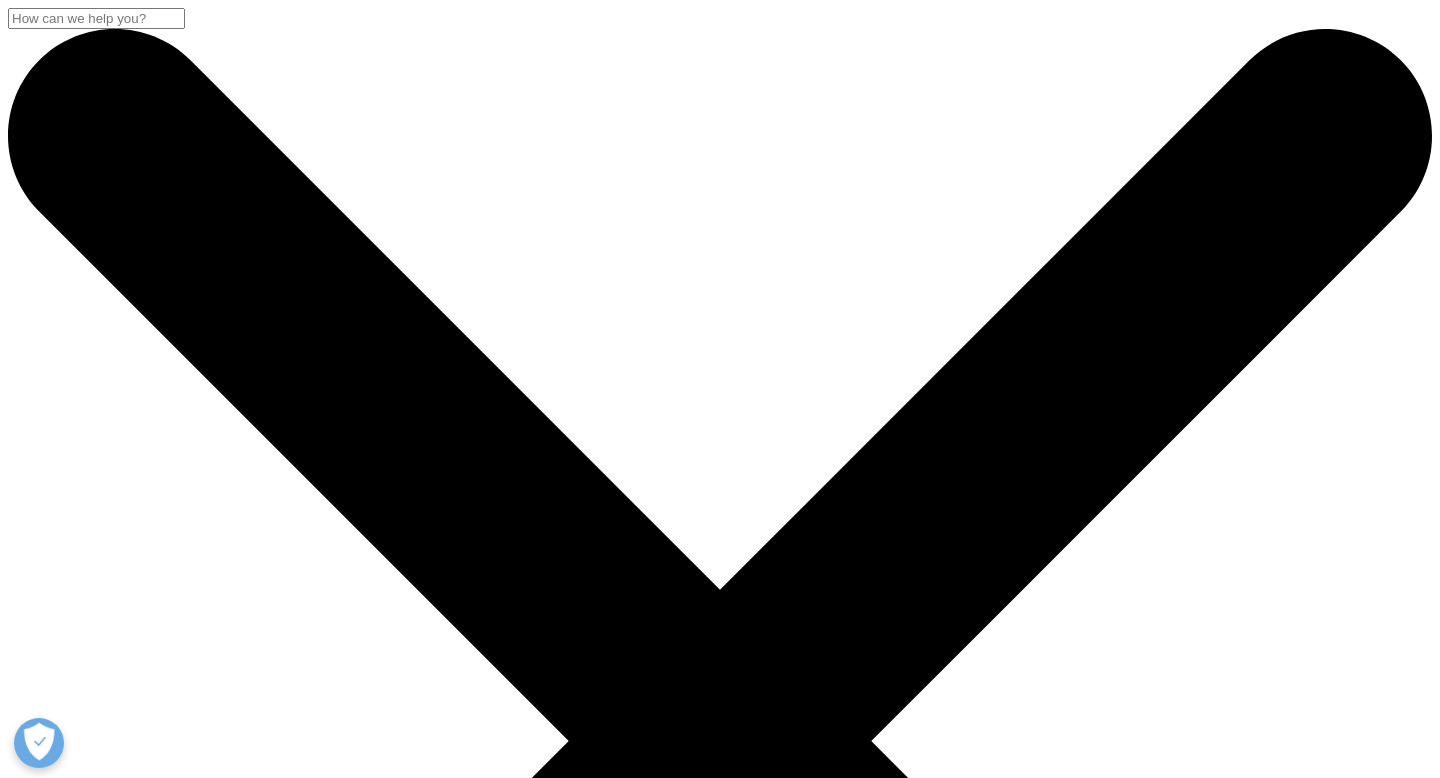 scroll, scrollTop: 0, scrollLeft: 0, axis: both 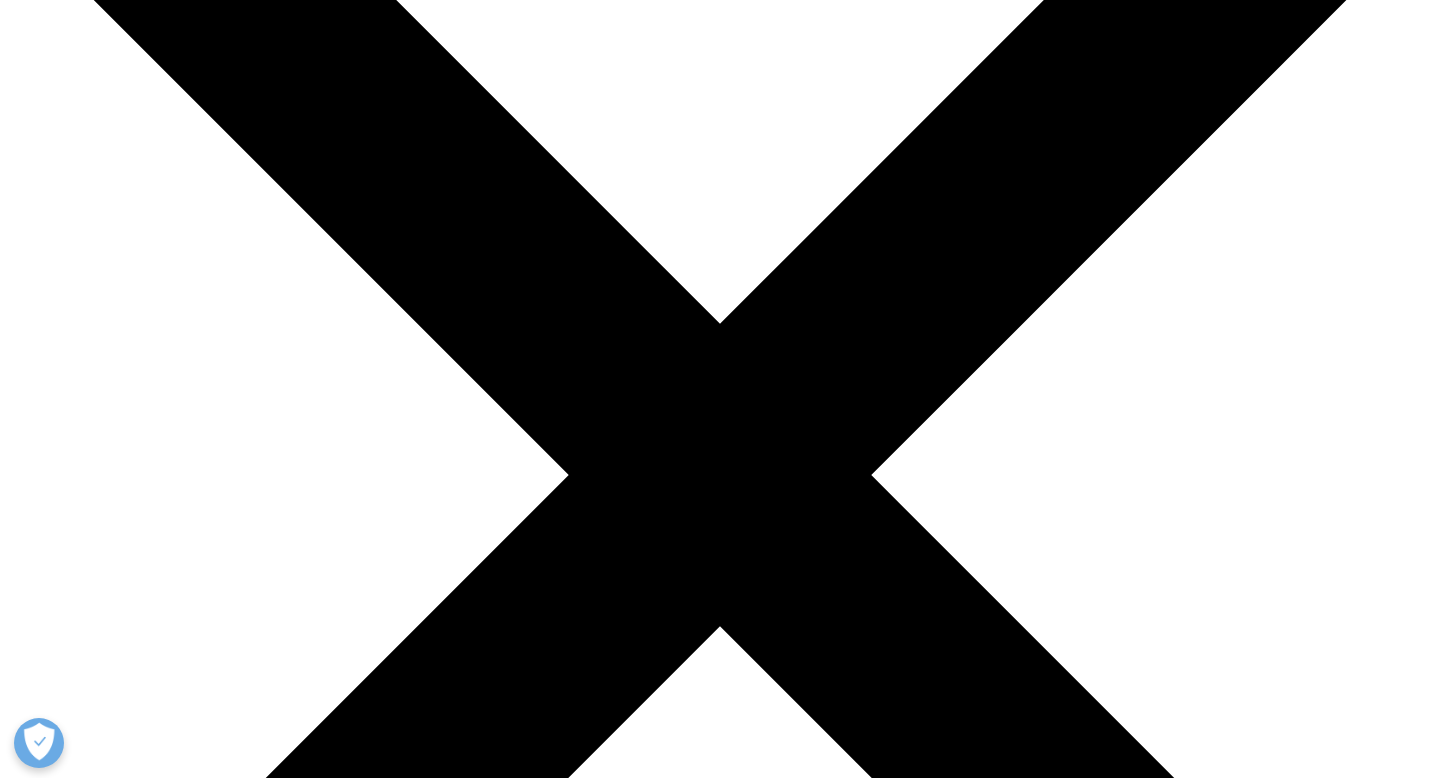 click on "Regional Business Unit Leaders" at bounding box center [466, 22798] 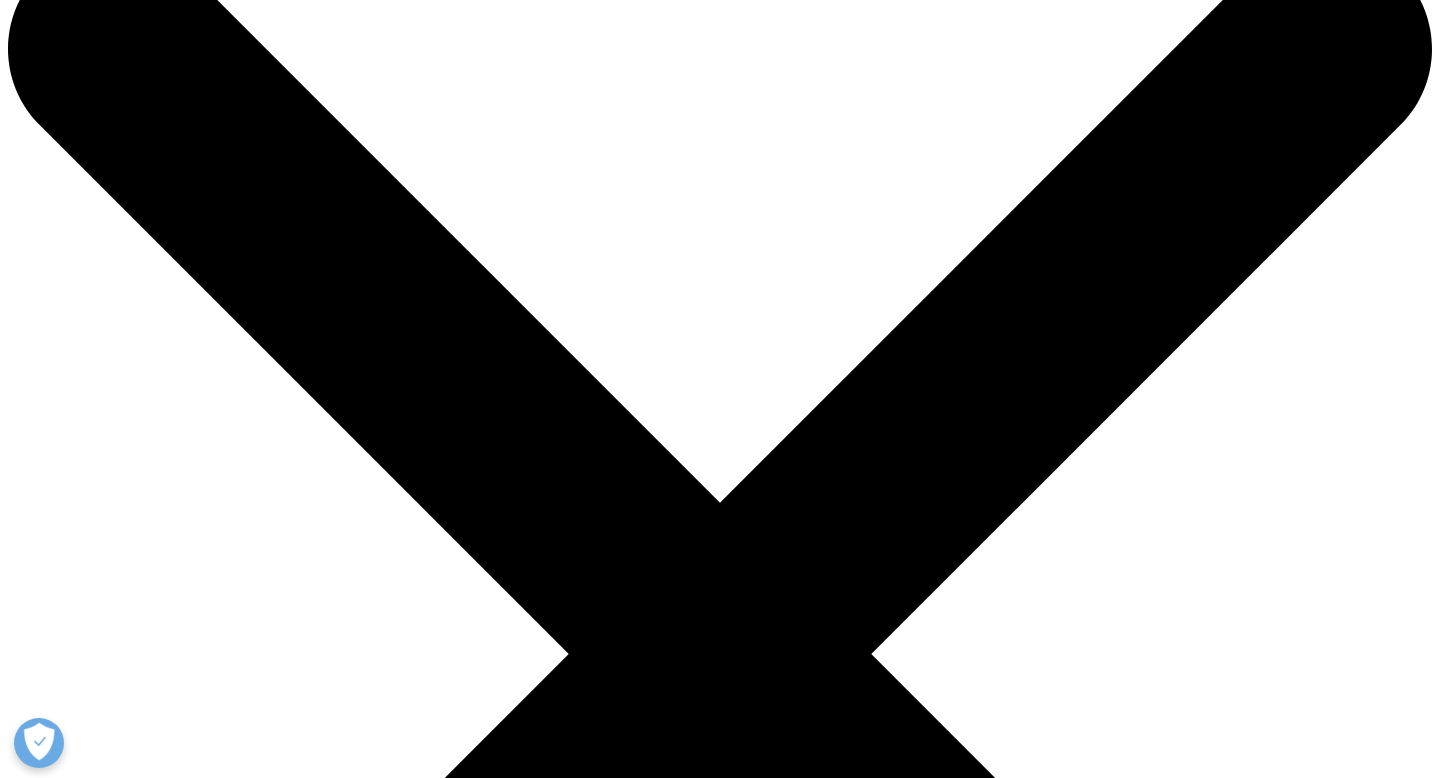 scroll, scrollTop: 0, scrollLeft: 0, axis: both 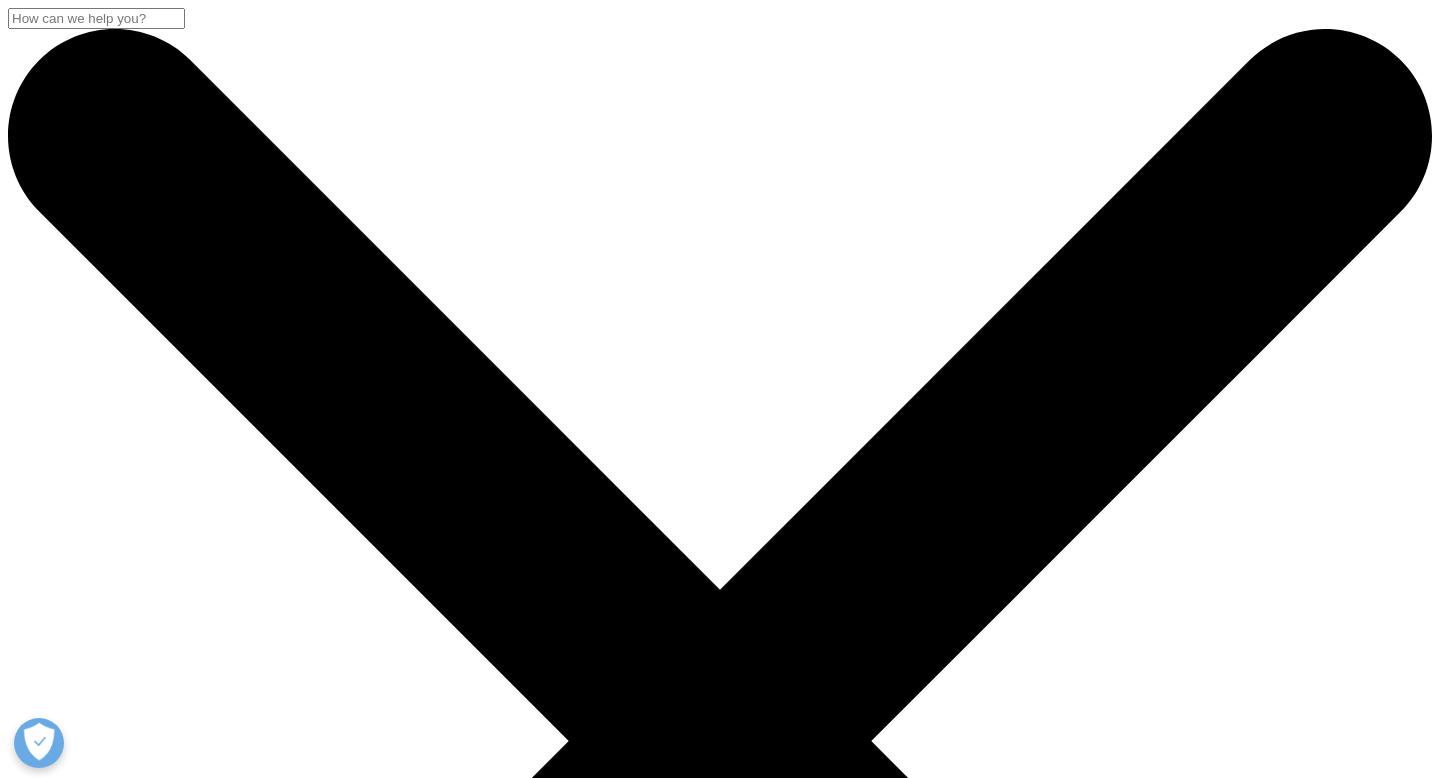 click on "Interns" at bounding box center (760, 15261) 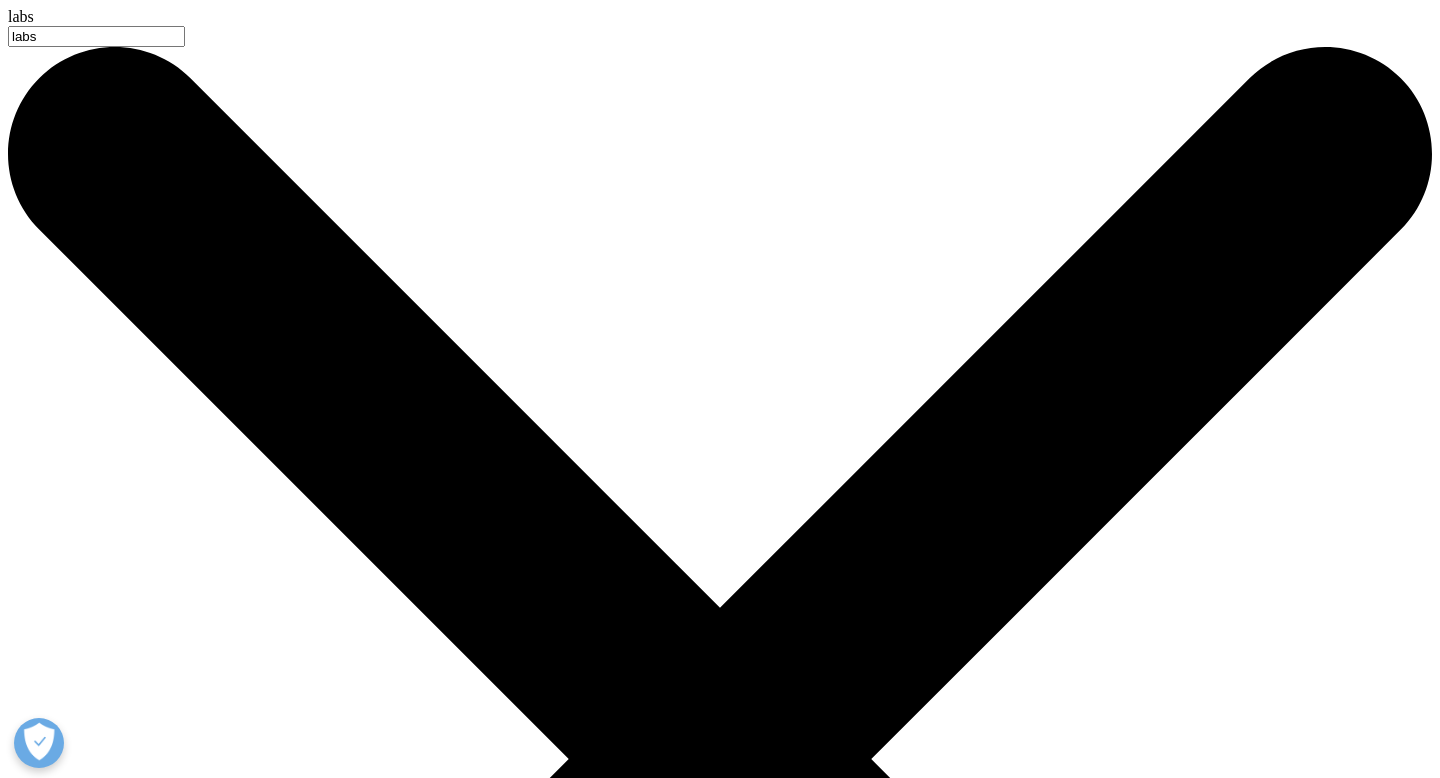type on "labs" 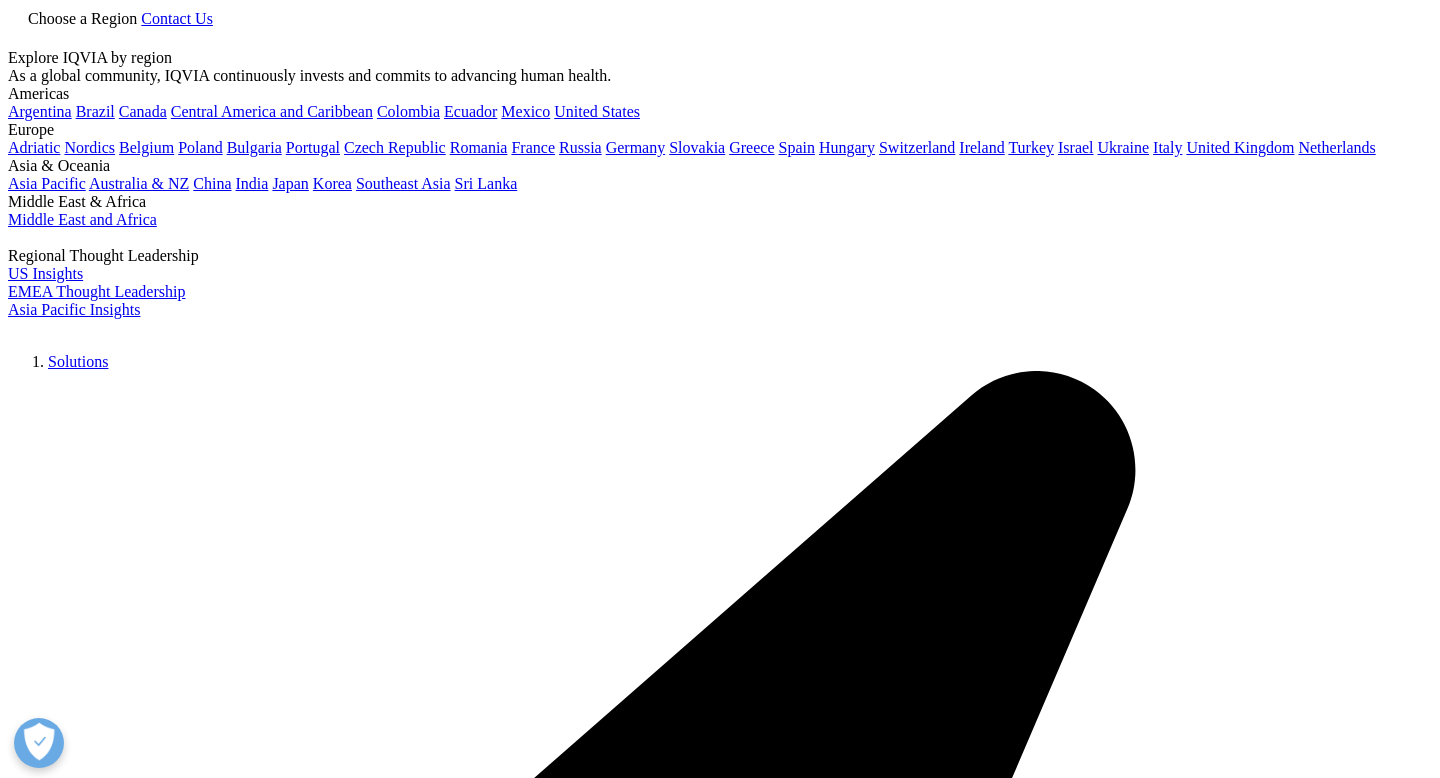 scroll, scrollTop: 0, scrollLeft: 0, axis: both 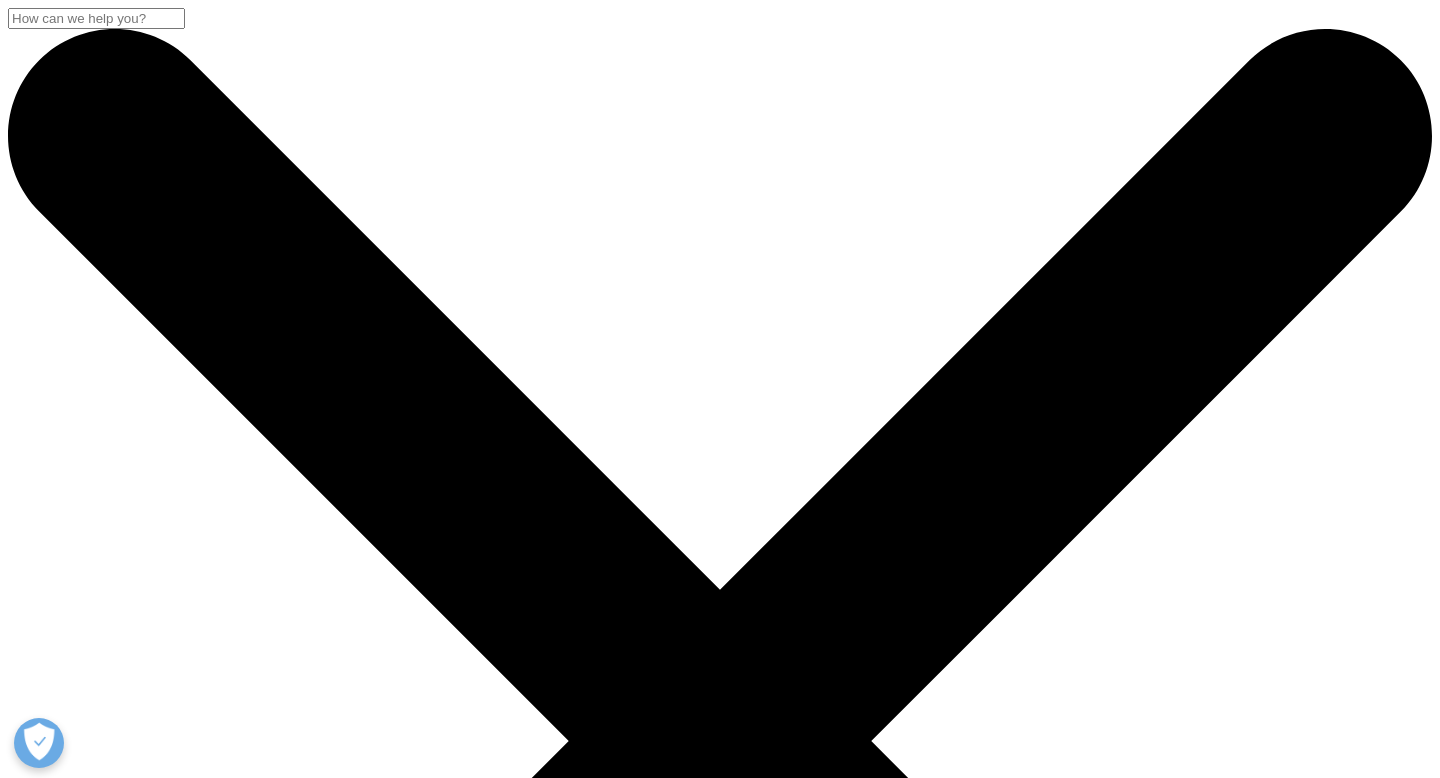 click on "Type Loading Clear Or/And Operator" at bounding box center (720, 34333) 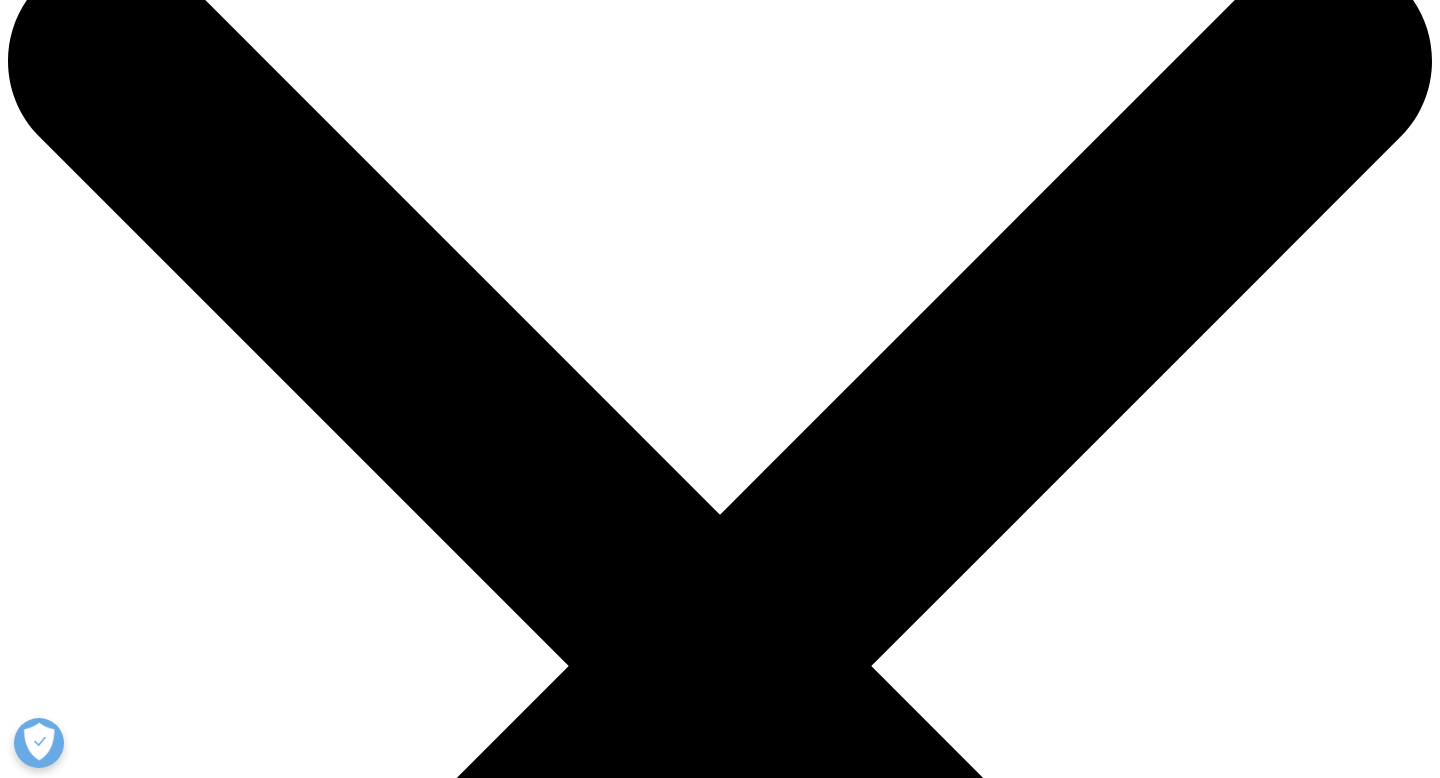 scroll, scrollTop: 76, scrollLeft: 0, axis: vertical 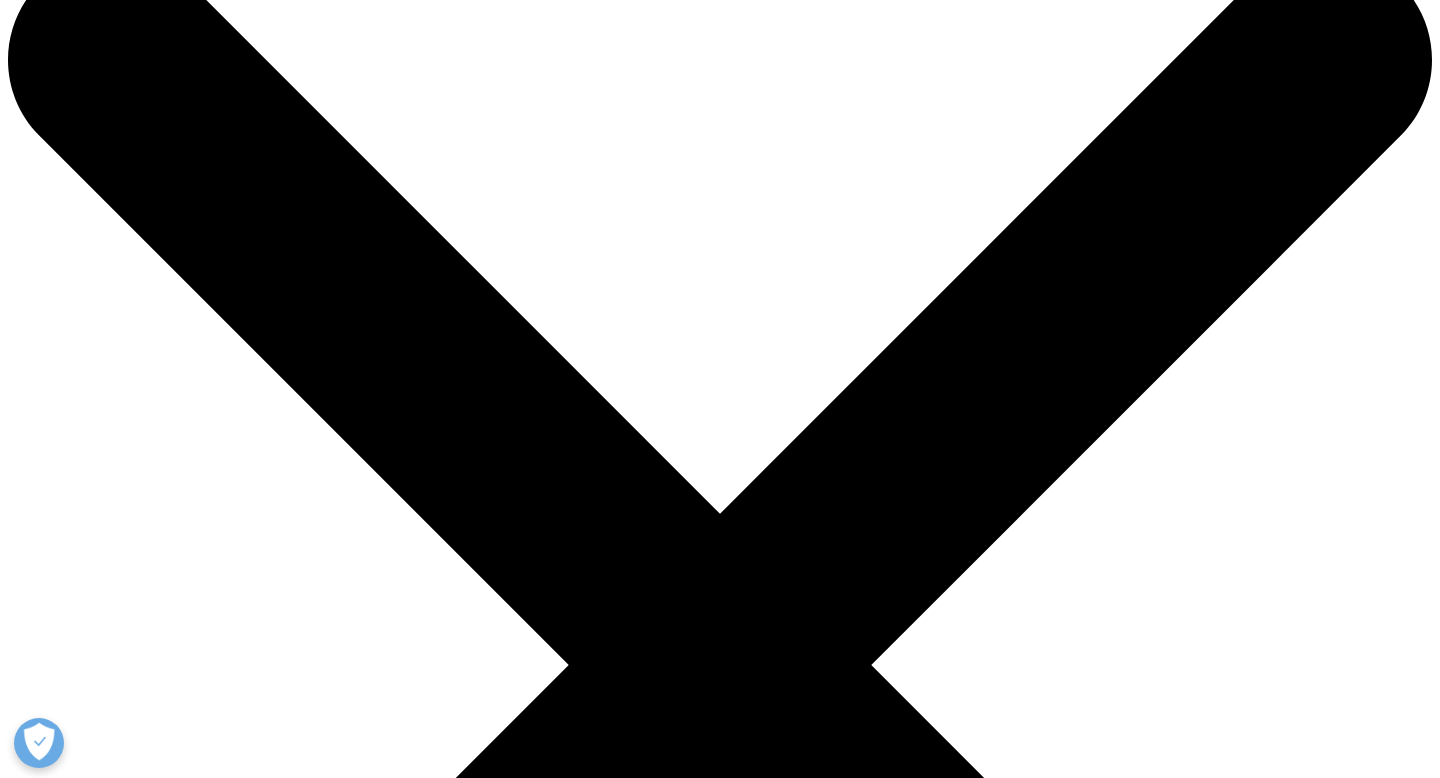 click on "Toggle Blog +49 Toggle Toggle Case Study +5 Toggle Toggle Event/Webinar +14 Toggle Toggle Fact Sheet 6 Toggle Toggle Insight Brief +1 Toggle Toggle Institute Report +1 Toggle Toggle Institute Research Brief +1 Toggle Toggle Press Release +34 Toggle Toggle Publication +2 Toggle Toggle Solution +14 Toggle Toggle White Paper +7 Toggle" at bounding box center (720, 53999) 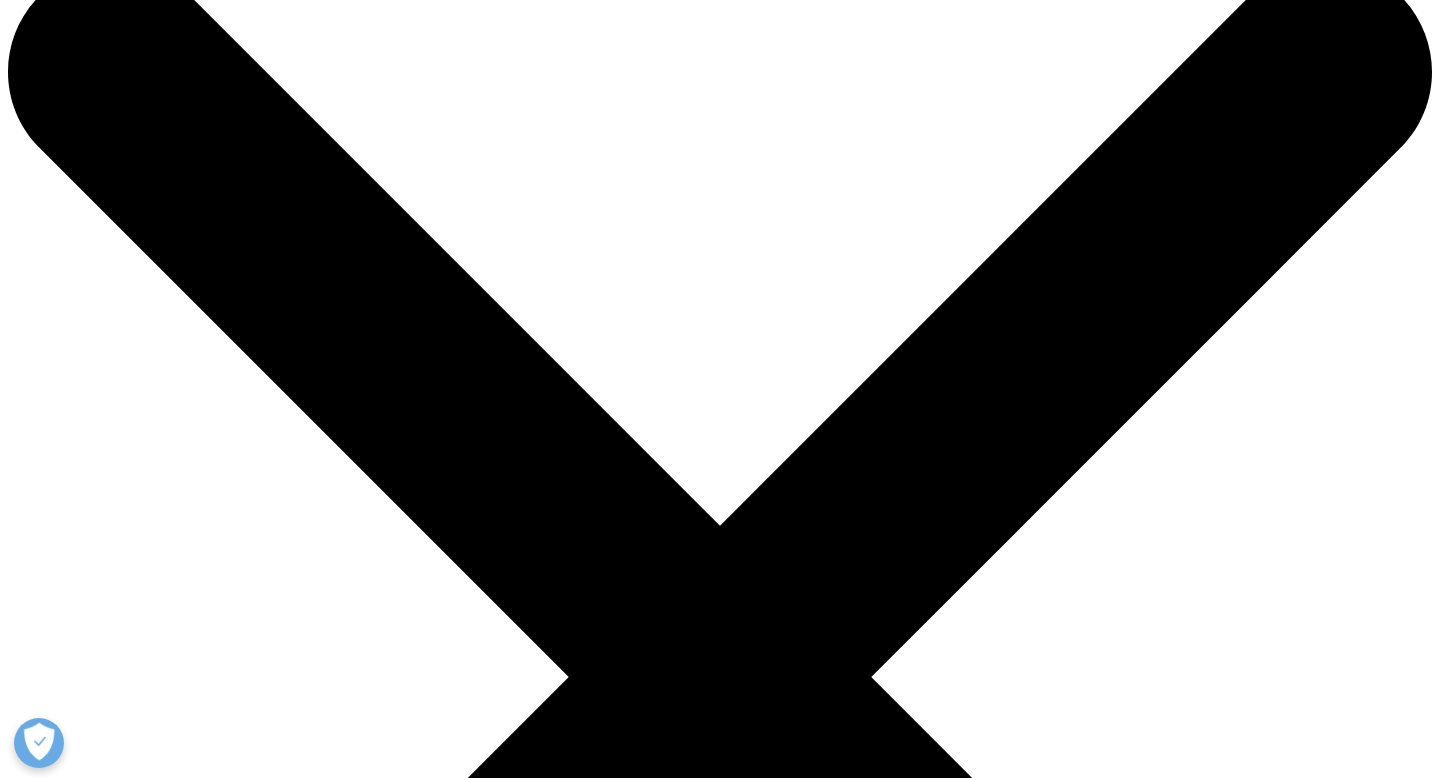 scroll, scrollTop: 75, scrollLeft: 0, axis: vertical 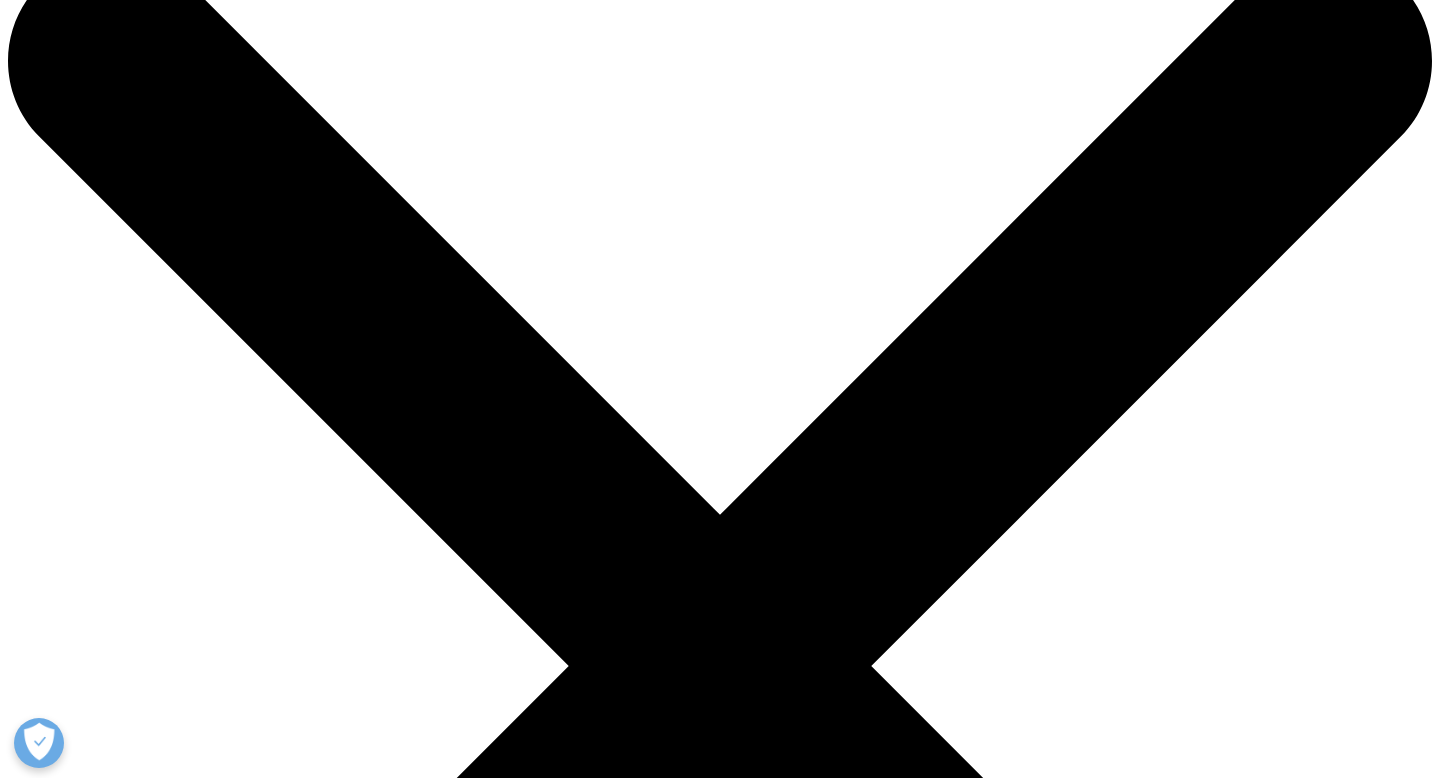 click 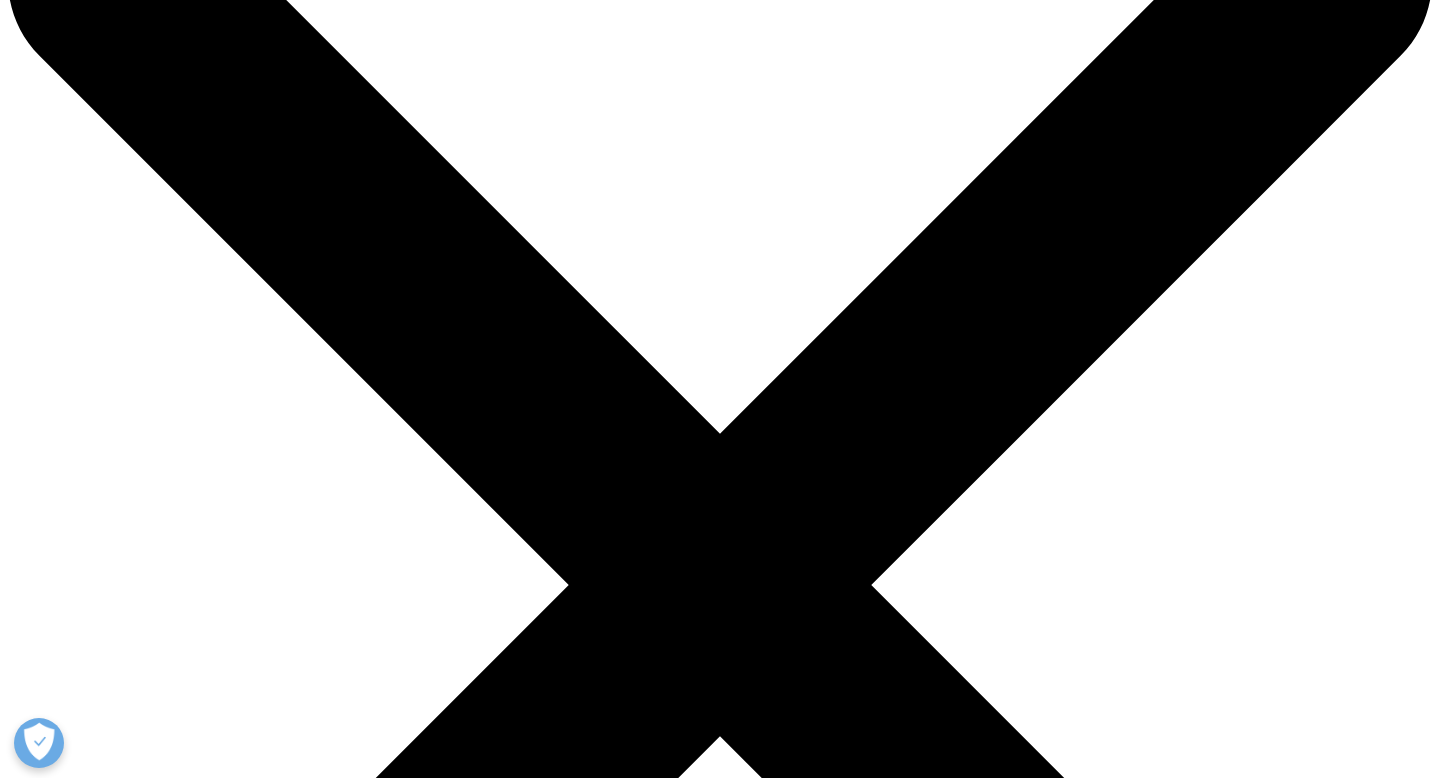 scroll, scrollTop: 0, scrollLeft: 0, axis: both 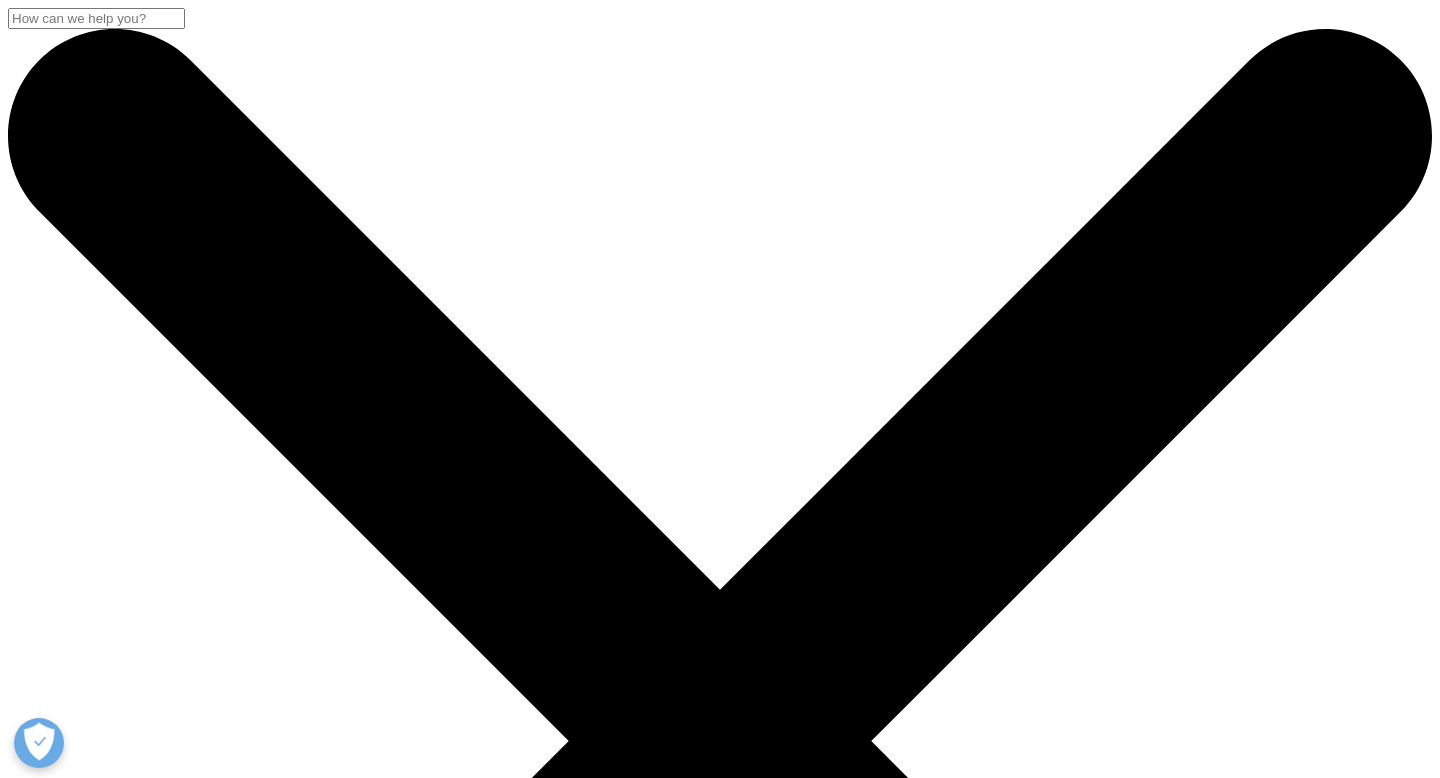click on "Products
CLINICAL PRODUCTS
Planning Suite
Grant Plan
Site Suite
Clinical Trial Payments
Investigator Site Portal
One Home for Sites
Patient Engagement Suite
Electronic Clinical Outcome Assessment (eCOA)
Interactive Response Technology (IRT)
Clinical Data Analytics Solutions
COMMERCIAL PRODUCTS
Information Management
Launch Strategy & Management
Pricing & Market Access
Brand Strategy & Management
Promotional Engagement
Patient Insights for HCP Engagement​
Orchestrated Analytics" at bounding box center [740, 13715] 